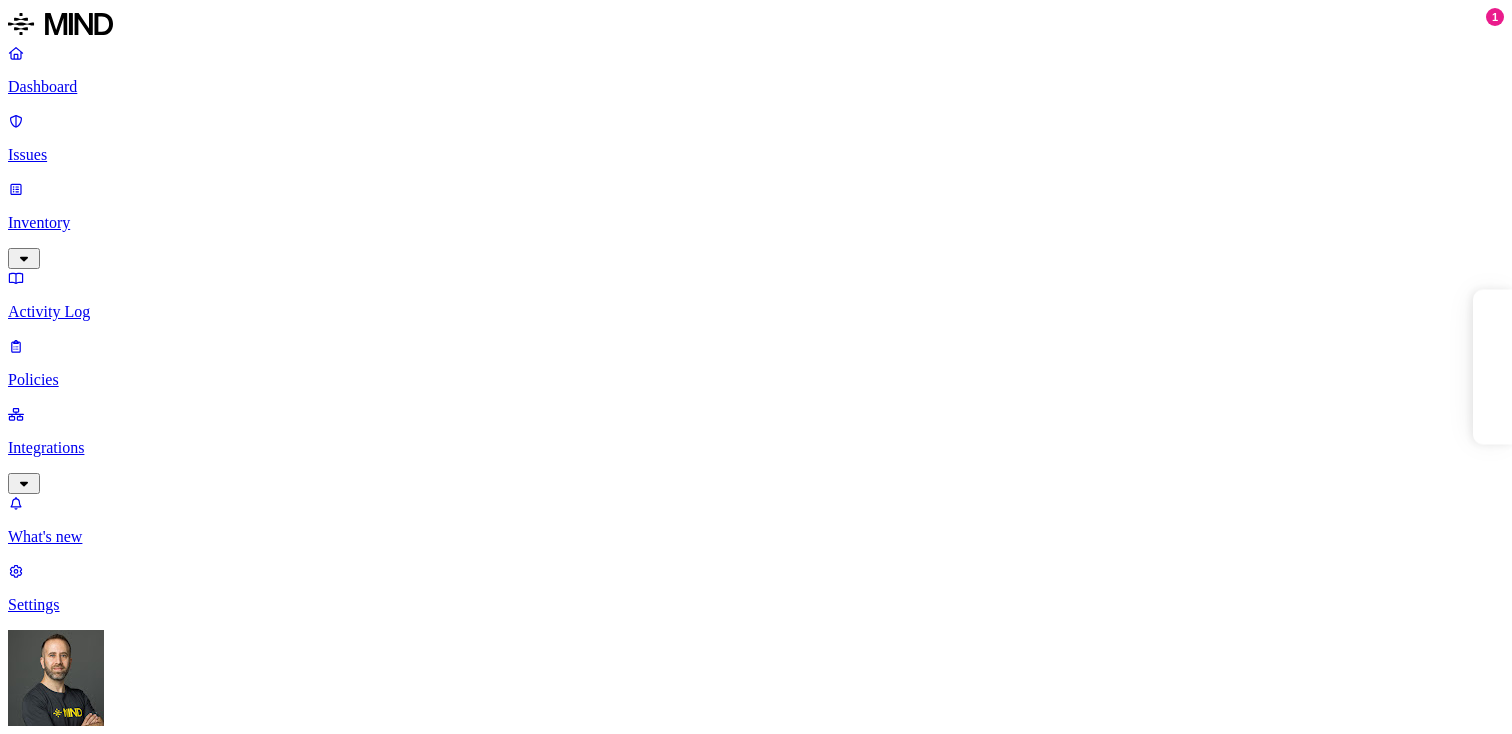 scroll, scrollTop: 0, scrollLeft: 0, axis: both 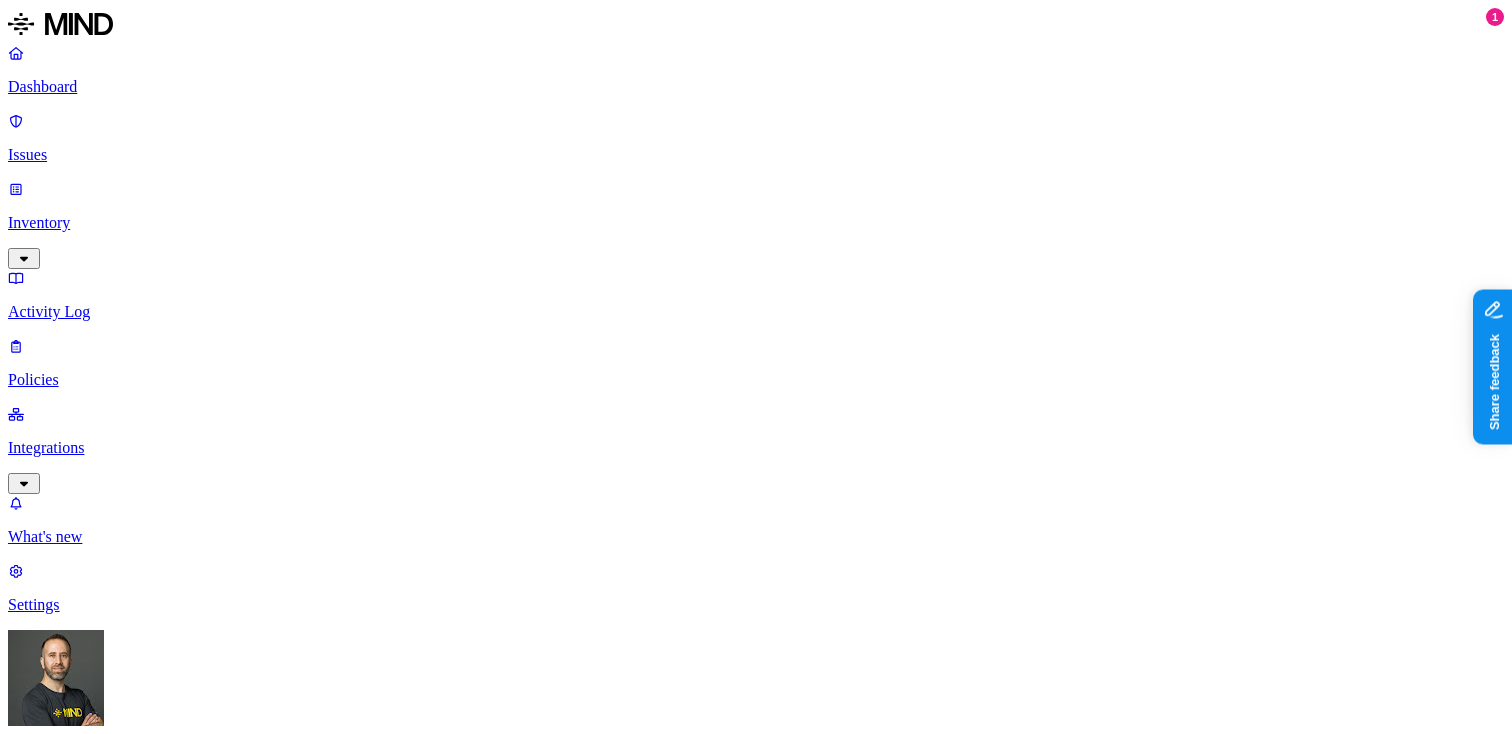 click on "Settings [FIRST] [LAST] Spirent Dashboard Discovery Detection Prevention Timeframe: Last 30 days   |   Last update: [TIME] Active issues Critical High Medium Low 907 Issues by risk category 866 Exposure 41 Insider threat Open issues trend Opened vs resolved issues Open Resolved Top issues Policy # issues Risk category Secret shared with external user 6 Exposure SSN shared with external user 11 Exposure Suspicious downloads by a risky user 11 Insider threat Valid key detected in resource 1 Exposure Secrets detected in resource 833 Exposure Suspicious downloads of sensitive data by a user 2 Insider threat PII data shared with external user 15 Exposure Suspicious file deletions by a user 14 Insider threat Suspicious downloads by a user 14 Insider threat Top resources with issues Resource Sensitive records # issues 520 - Epsilon_Consolidated Supplier List_Completeness_Contact_Last_Name_datavalidation_detailedreport.xlsx SSN 1 78 8" at bounding box center (756, 1592) 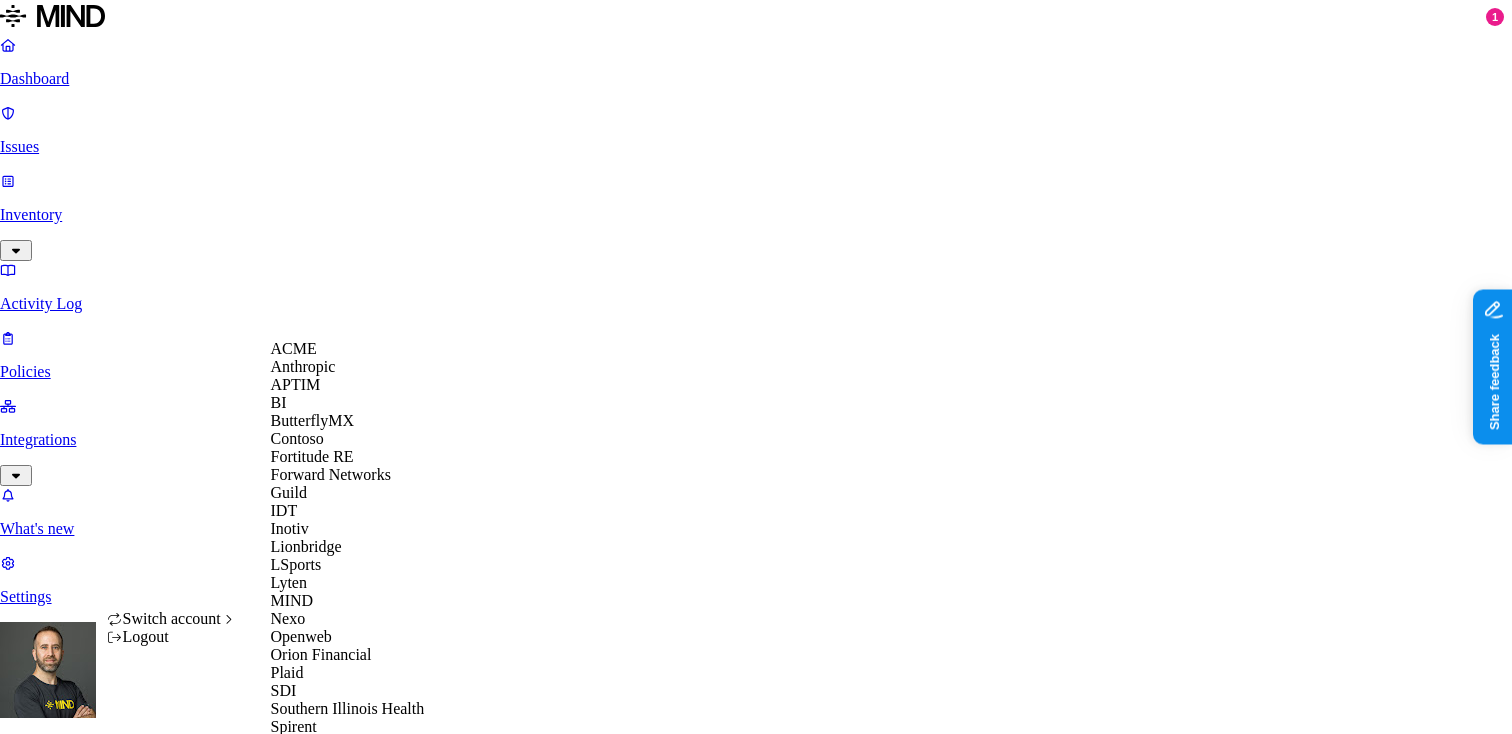 scroll, scrollTop: 430, scrollLeft: 0, axis: vertical 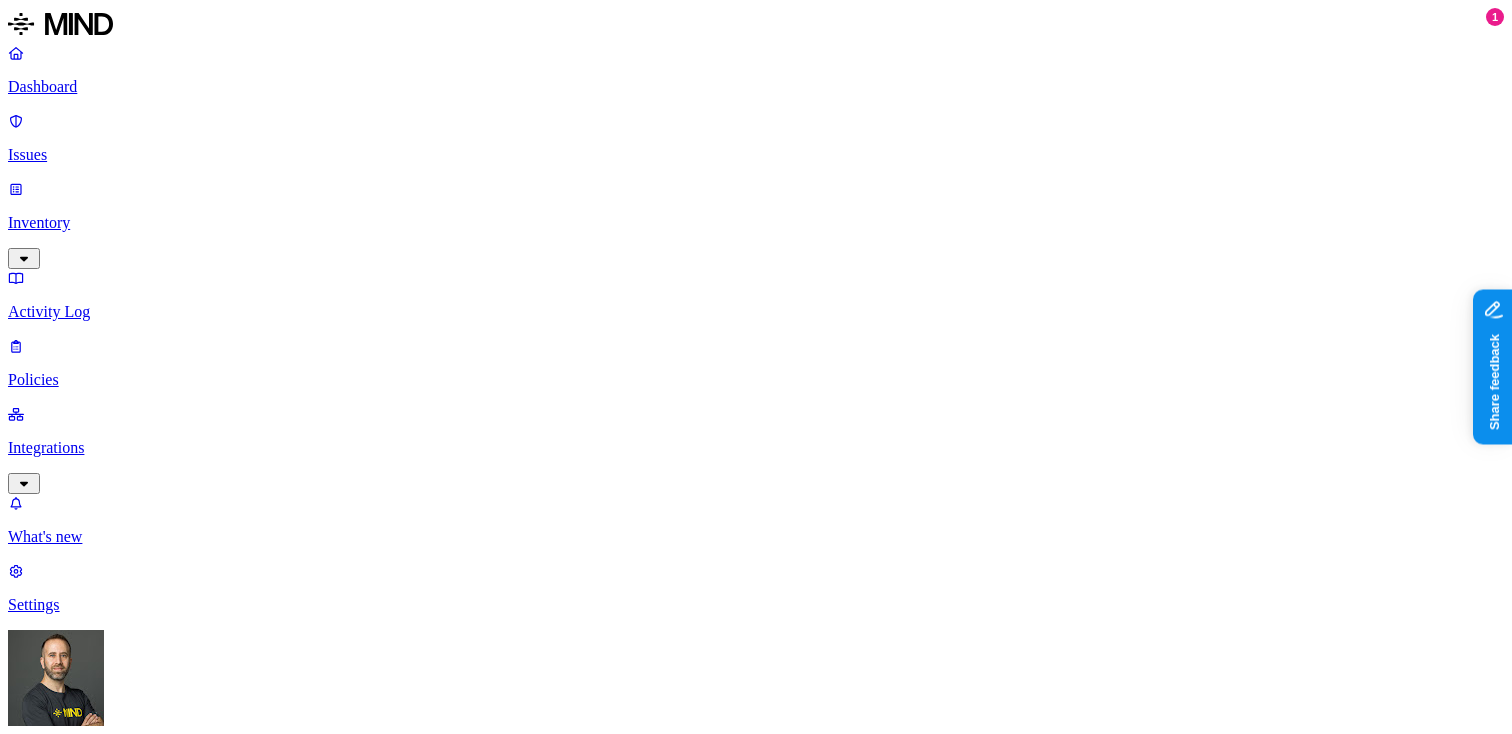 click 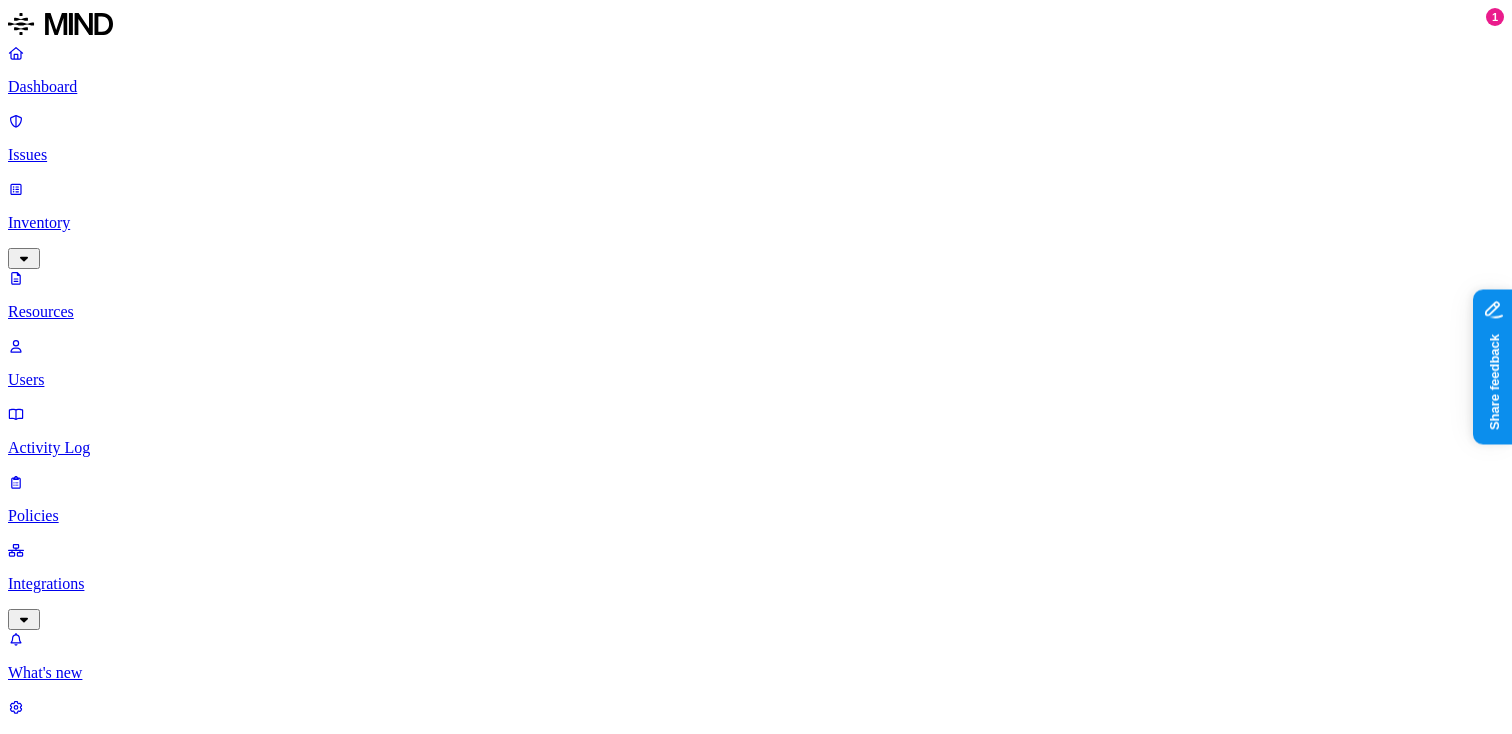 click on "Labels" at bounding box center [463, 1069] 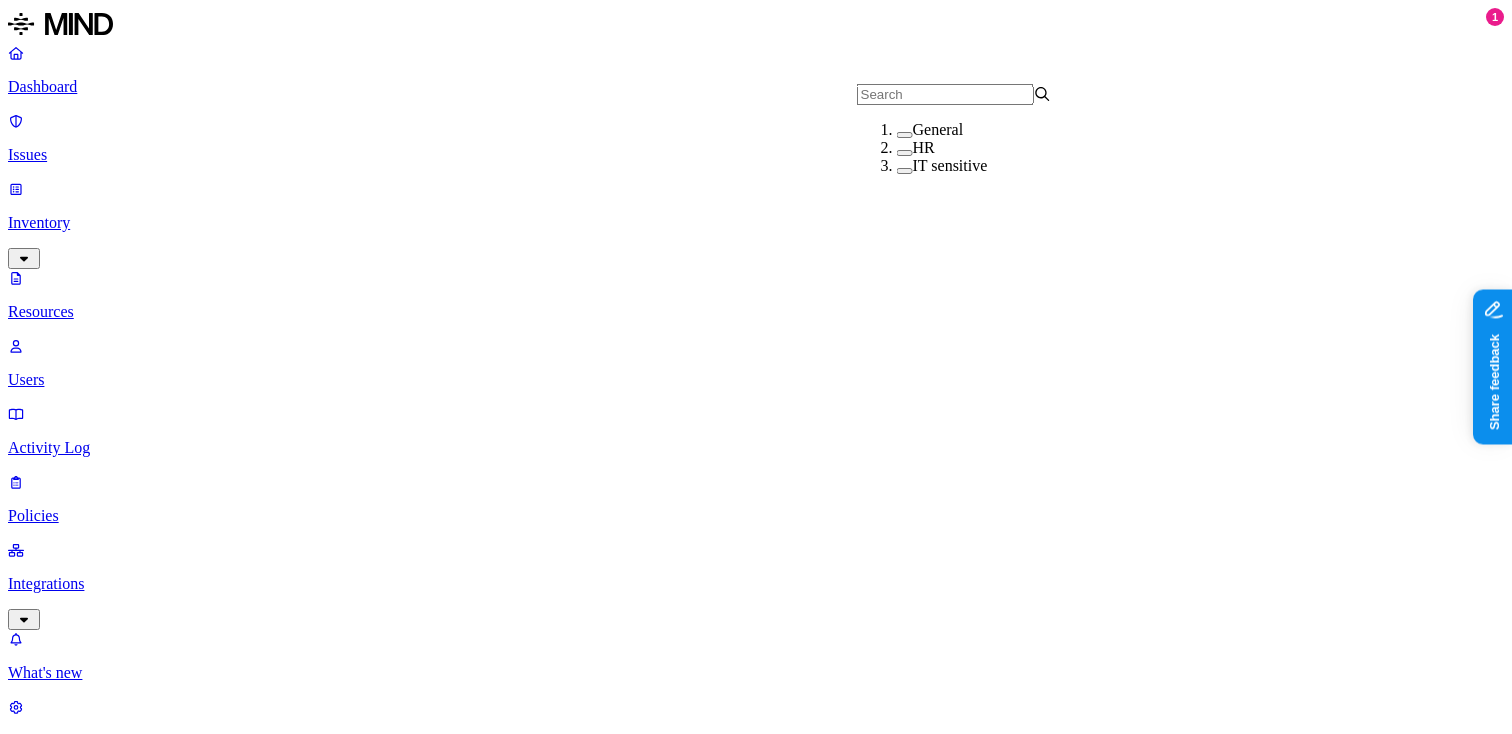 click at bounding box center [905, 135] 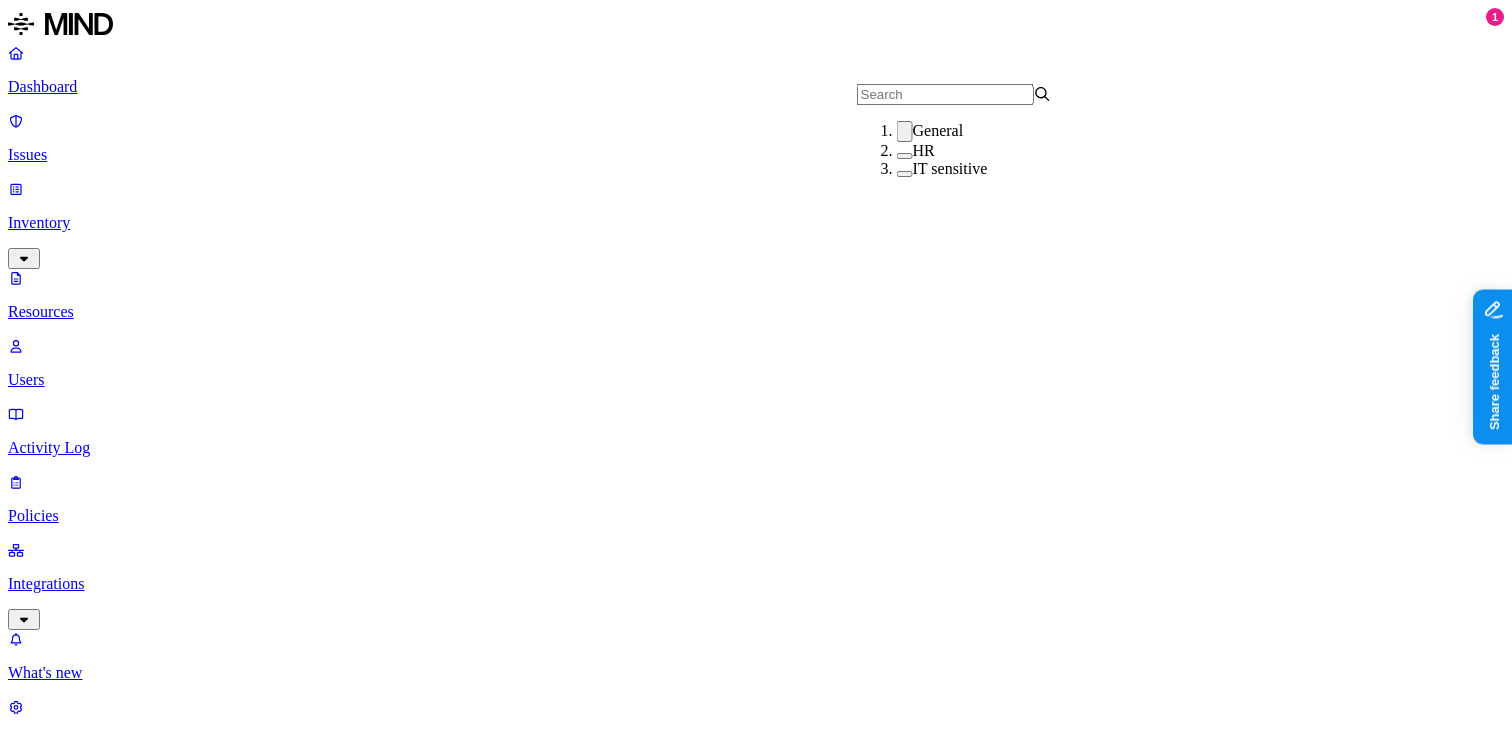click at bounding box center (905, 131) 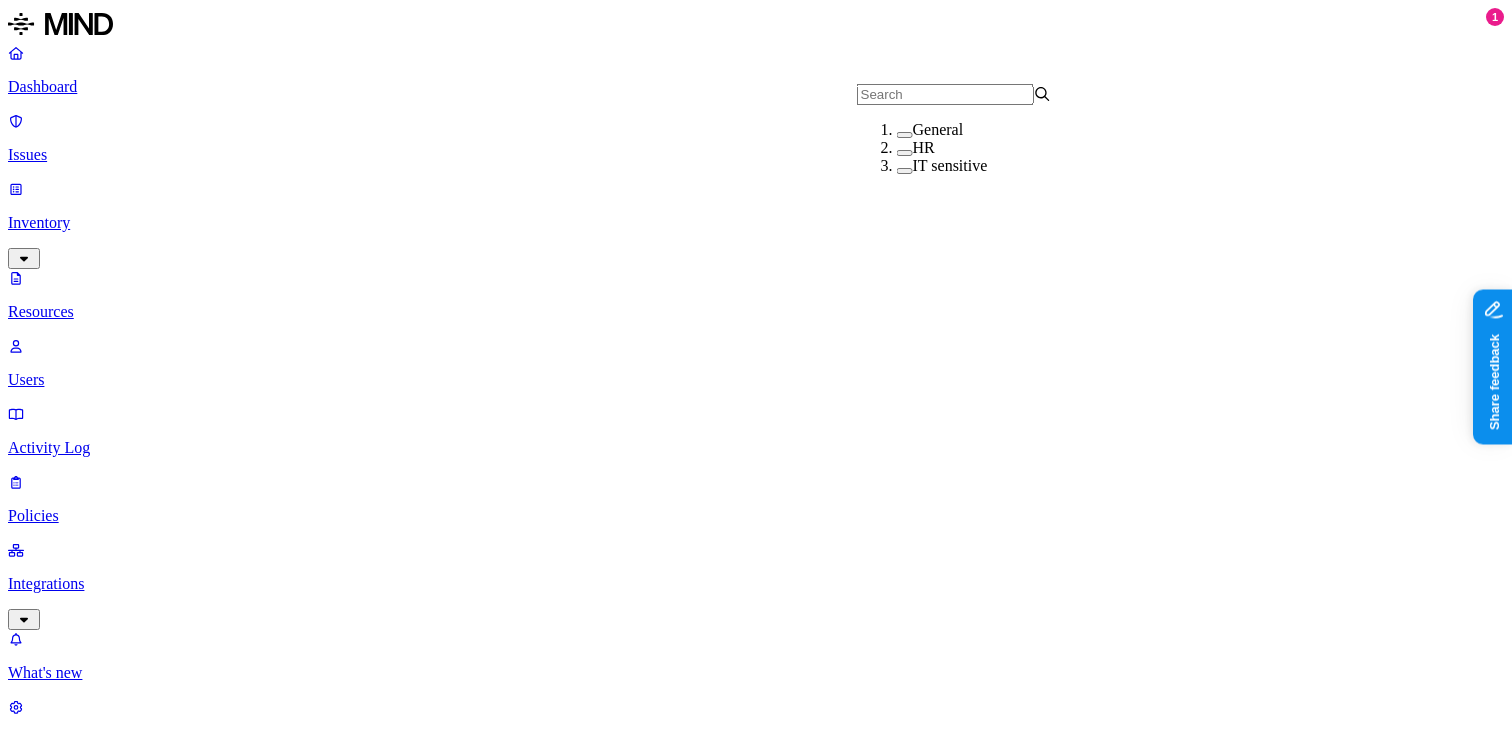 click at bounding box center [905, 153] 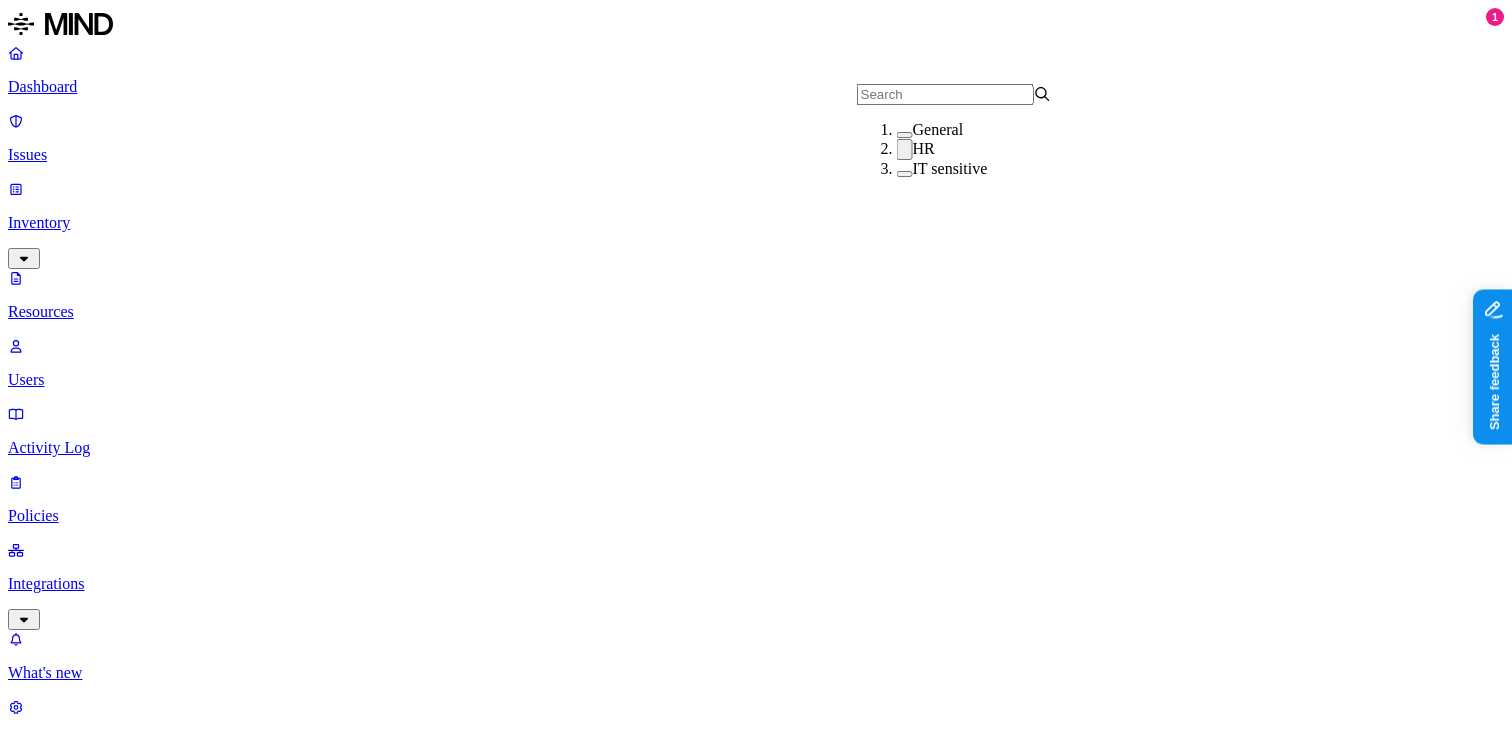 click at bounding box center (905, 149) 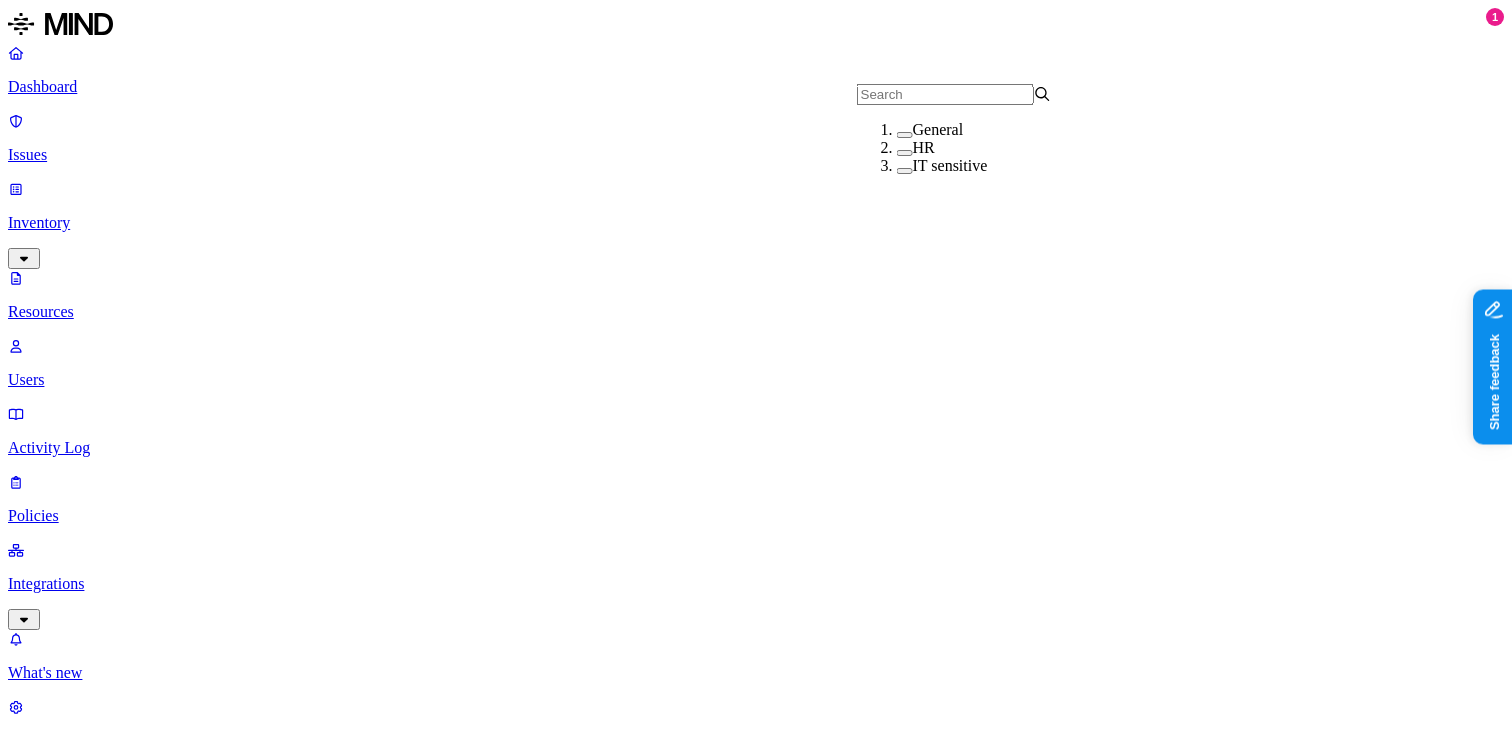 click at bounding box center (905, 171) 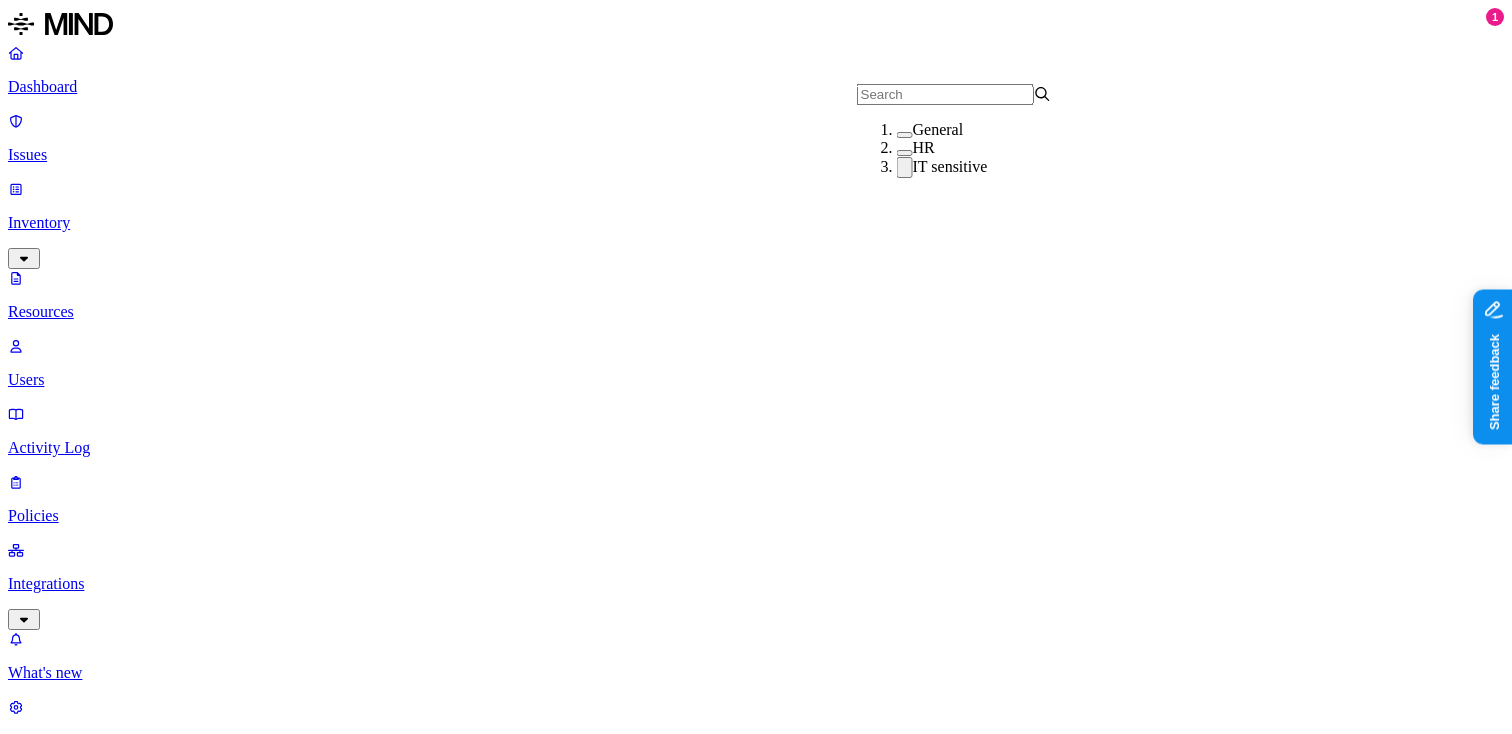 click at bounding box center (905, 167) 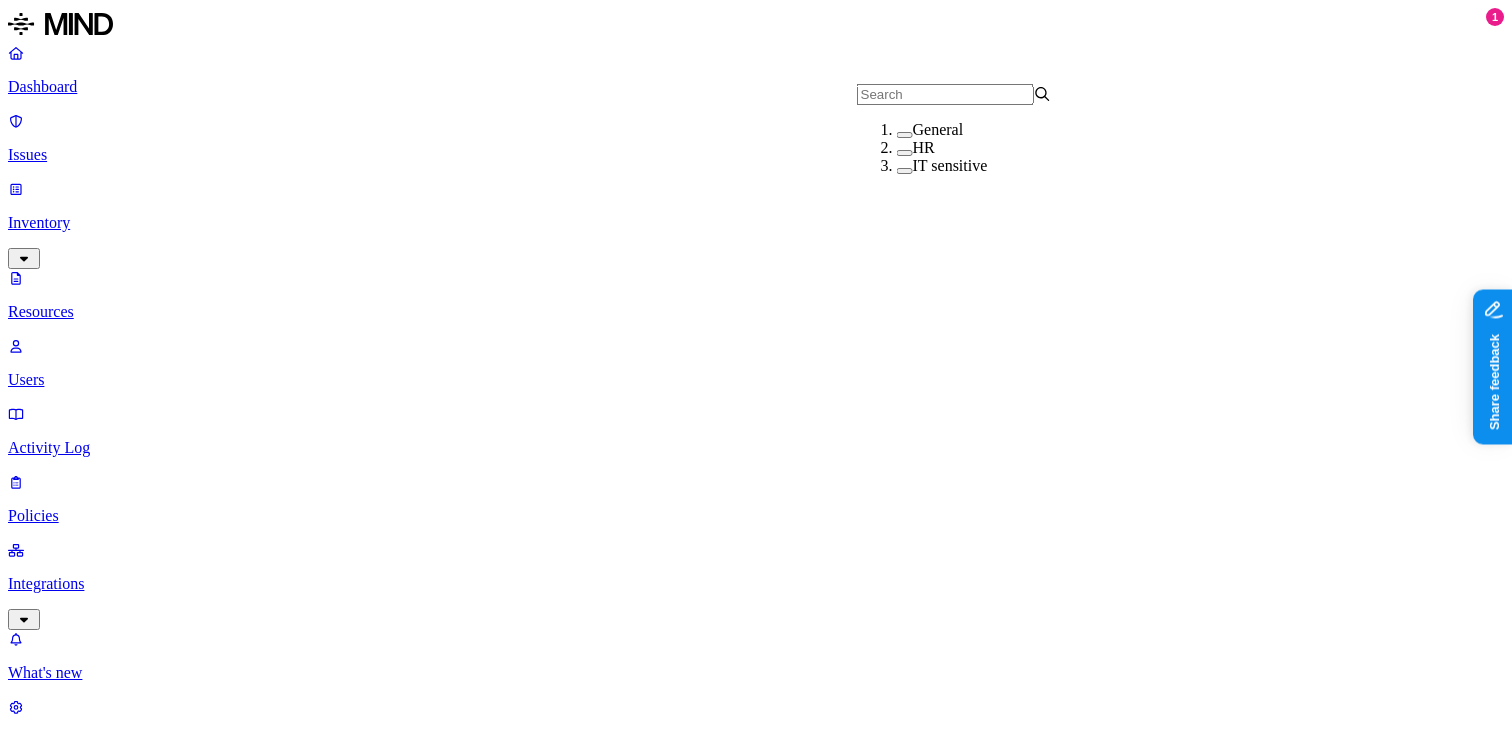 click on "Resources" at bounding box center [756, 1004] 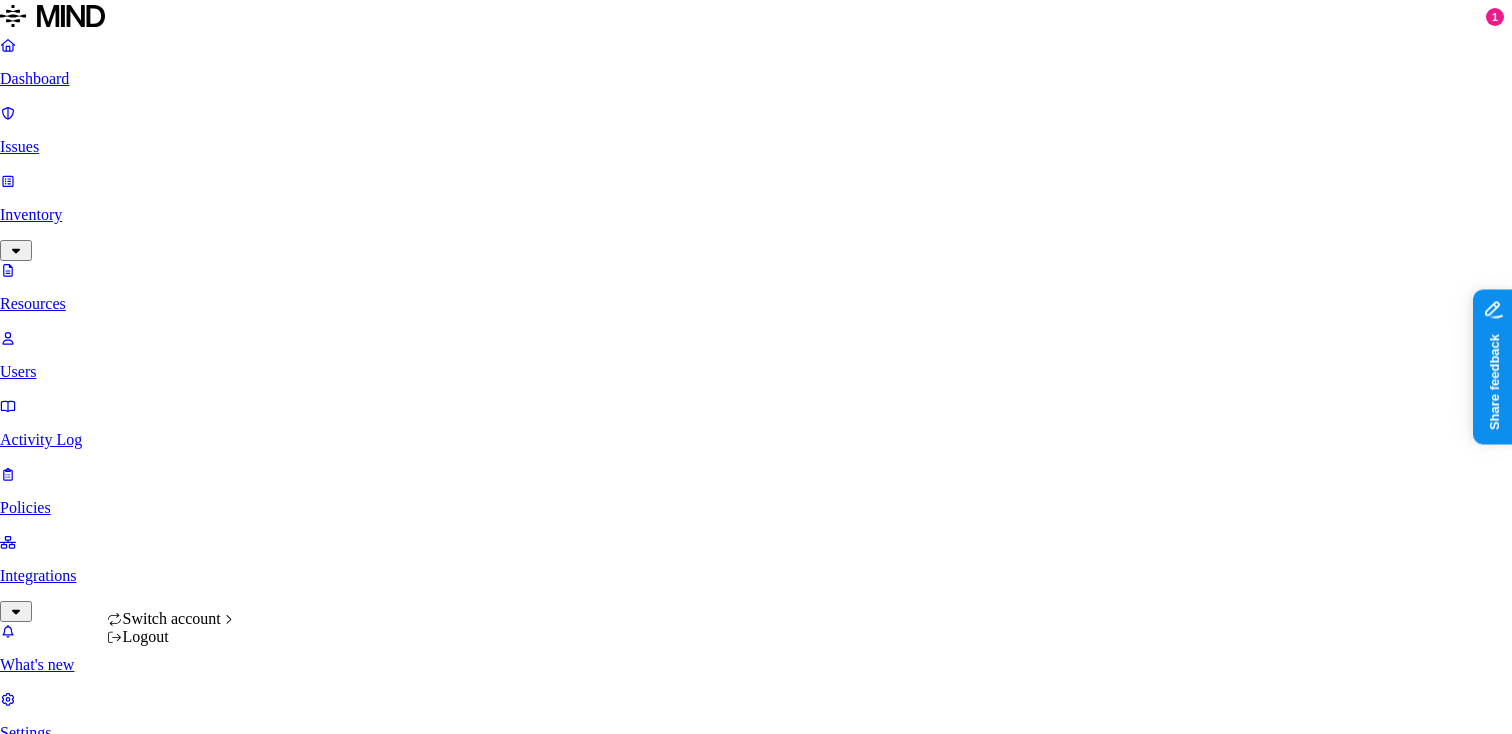 click on "[SETTINGS] [NAME] [LAST] [APTIM] [RESOURCES] [KIND] [FILE] [CLASSIFICATION] [CATEGORY] [DATA] [LABELS] [ACCESS] [LAST] [ACCESS] [DRIVE] [NAME] [ENCRYPTED] [RESOURCES] [KIND] [RESOURCE] [CLASSIFICATION] [CATEGORY] [ACCESS] [LAST] [ACCESS] [TIME] [FULL] [PATH] [FILENAME] – – [INTERNAL] [ACCESS] [LAST] [ACCESS] [TIME] [FULL] [PATH] [FILENAME] – – [INTERNAL] [ACCESS] [LAST] [ACCESS] [TIME] [FULL] [PATH] [FILENAME] – – [MONTH] [DAY], [YEAR], [TIME] [AM/PM] [NAME]/[FOLDER] [FILENAME] – – [MONTH] [DAY], [YEAR], [TIME] [AM/PM] [FILENAME] – – [MONTH] [DAY], [YEAR], [TIME] [AM/PM] [NAME] [FILENAME]" at bounding box center (756, 9326) 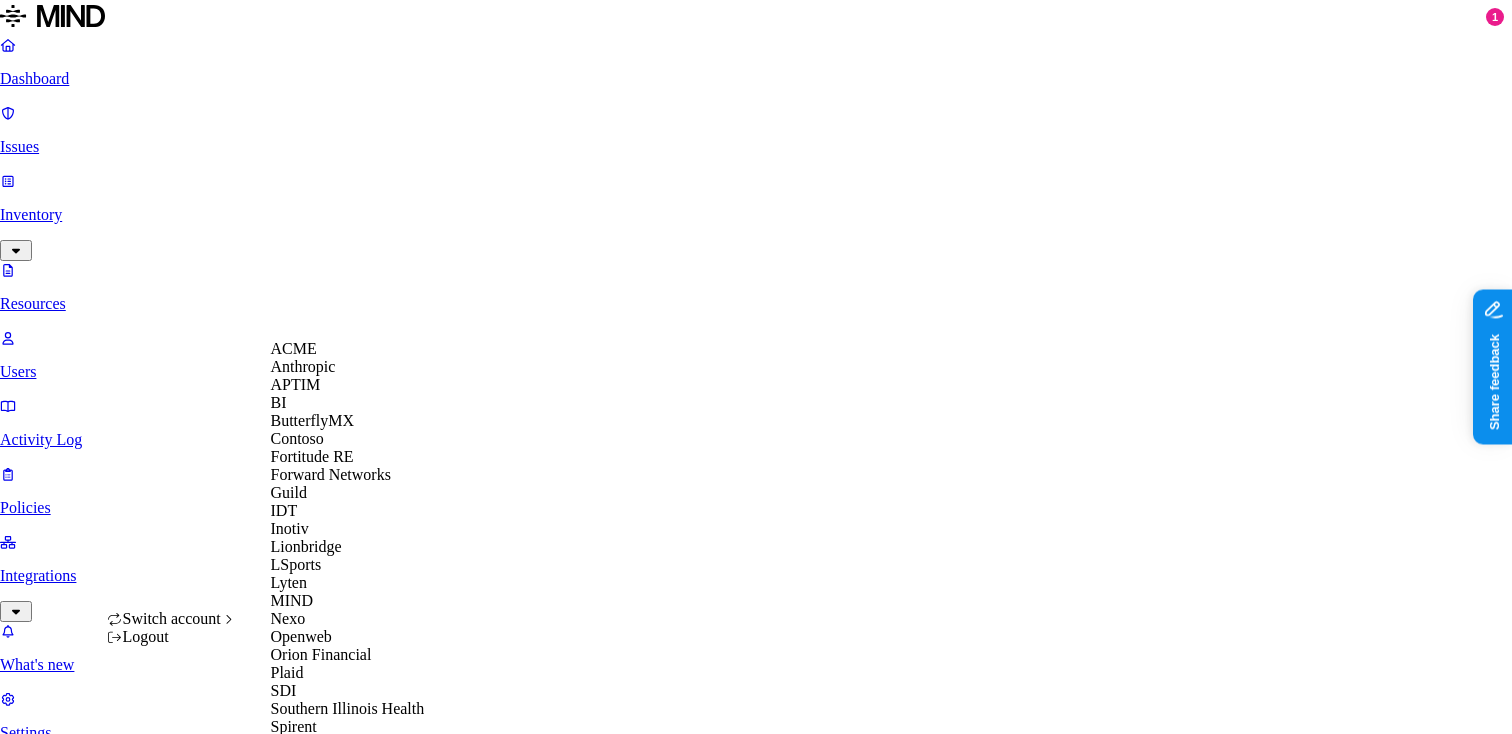 scroll, scrollTop: 584, scrollLeft: 0, axis: vertical 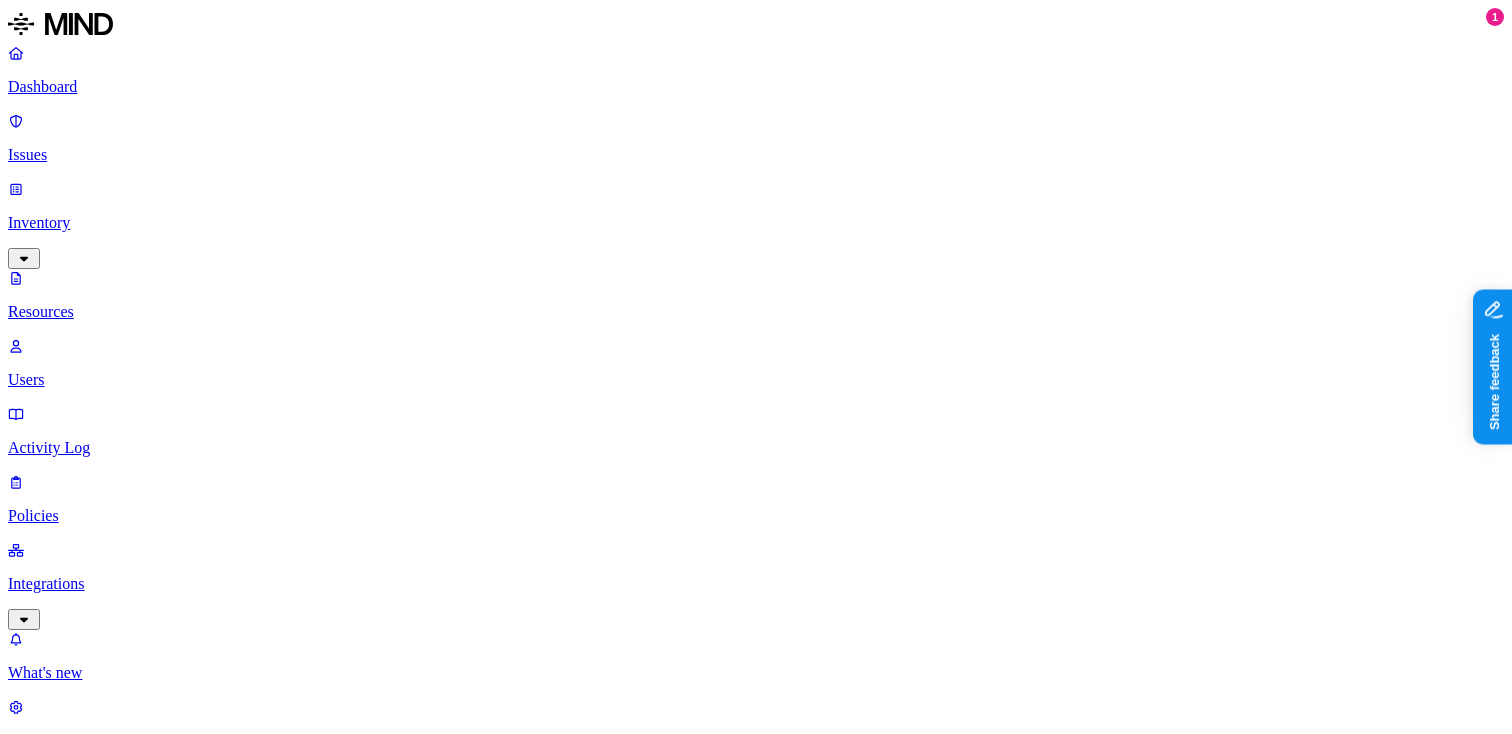 click on "Dashboard" at bounding box center (756, 87) 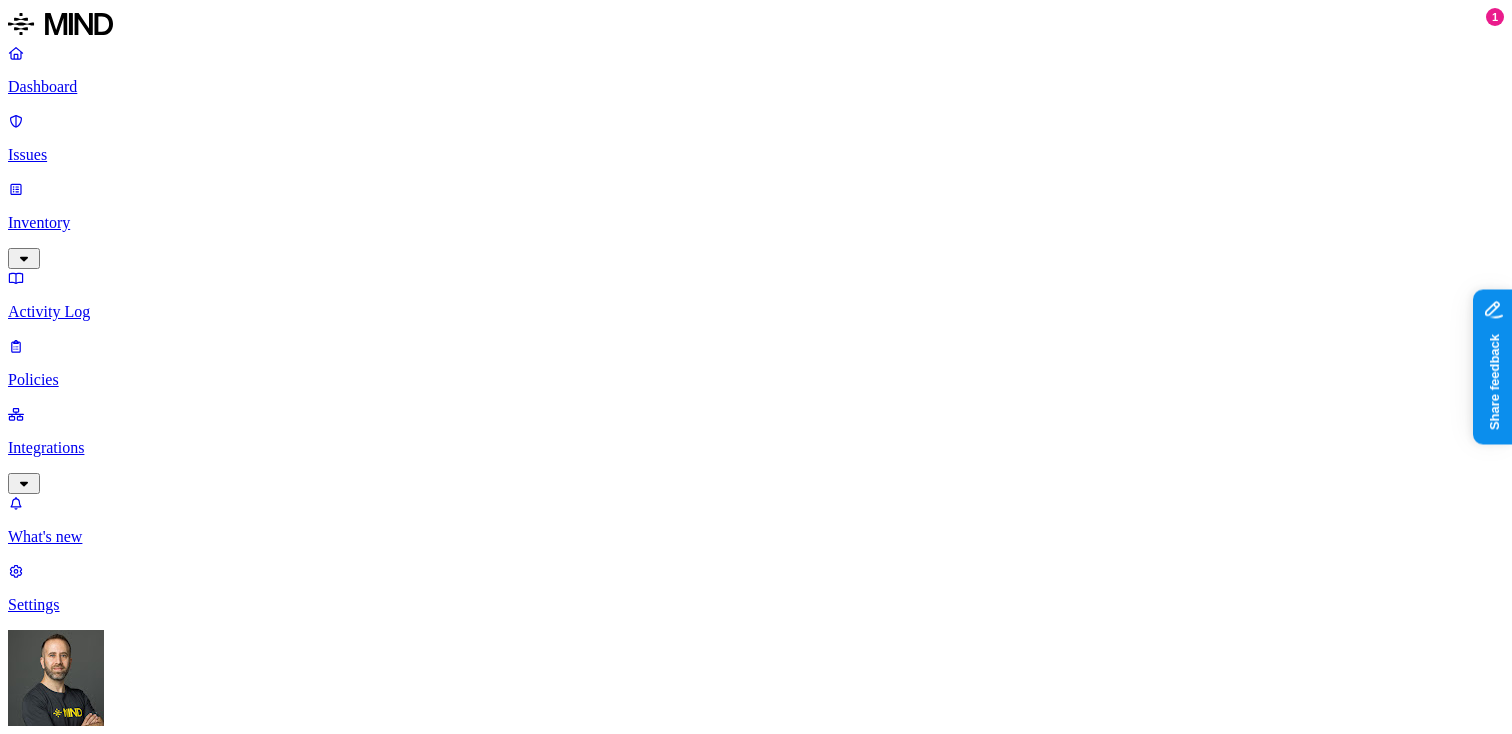 click 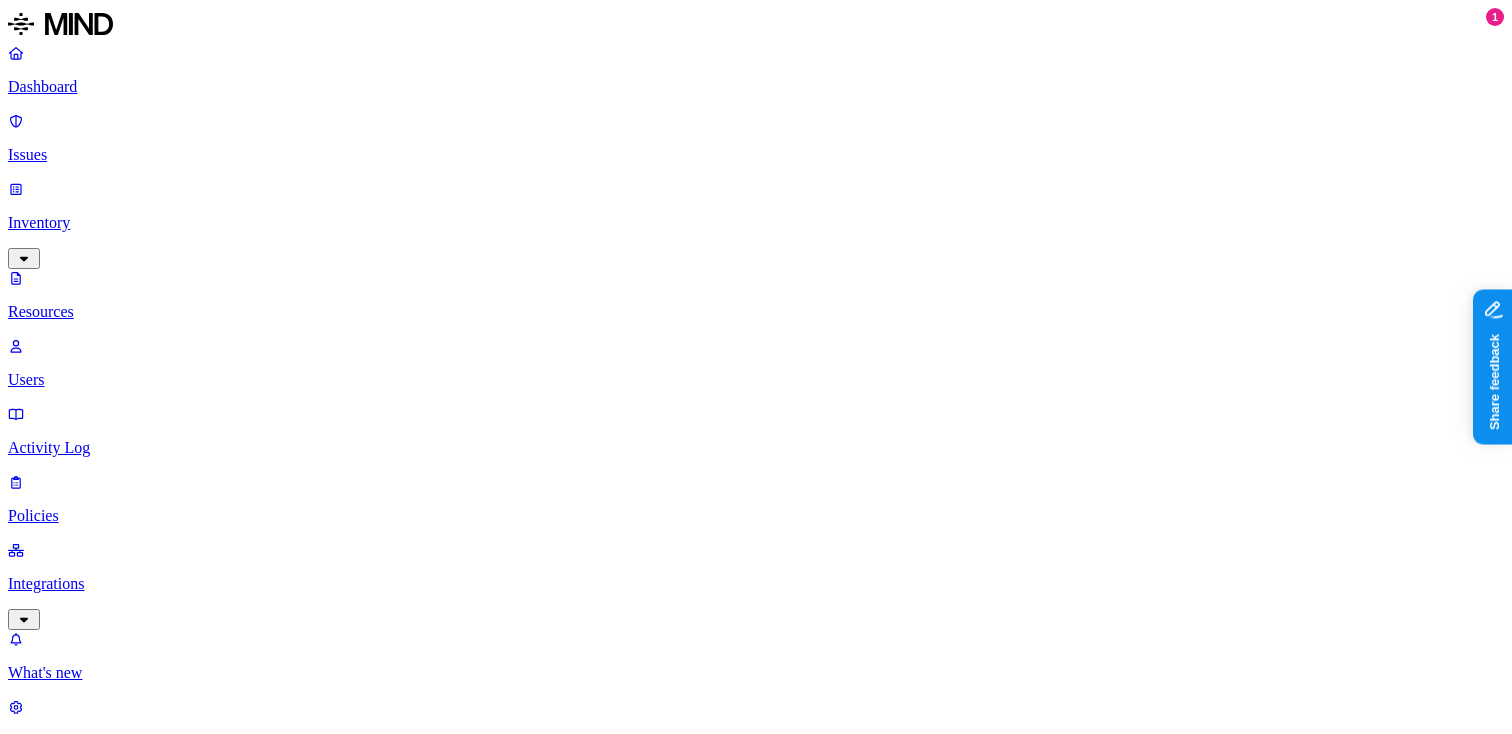 click on "Access" at bounding box center (617, 1069) 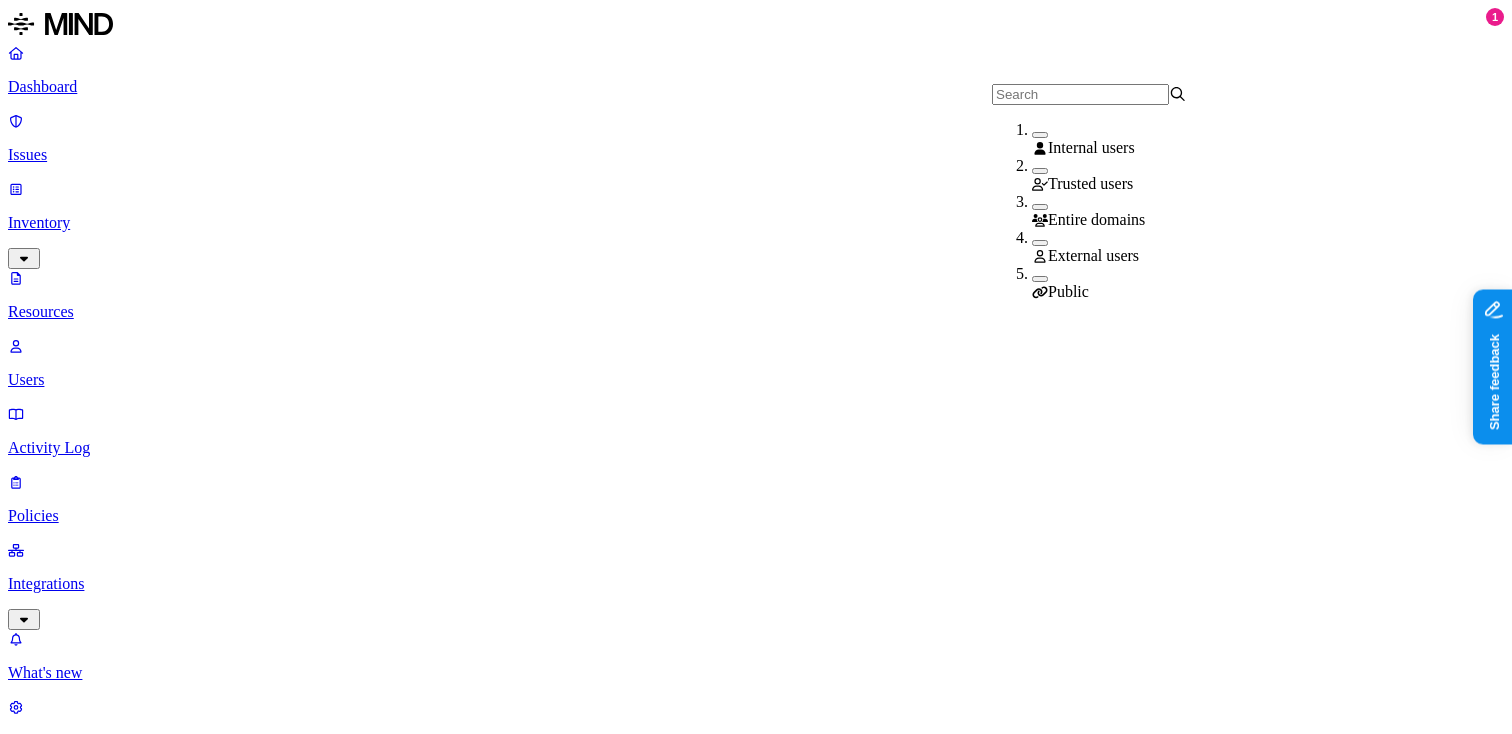 click at bounding box center [1040, 243] 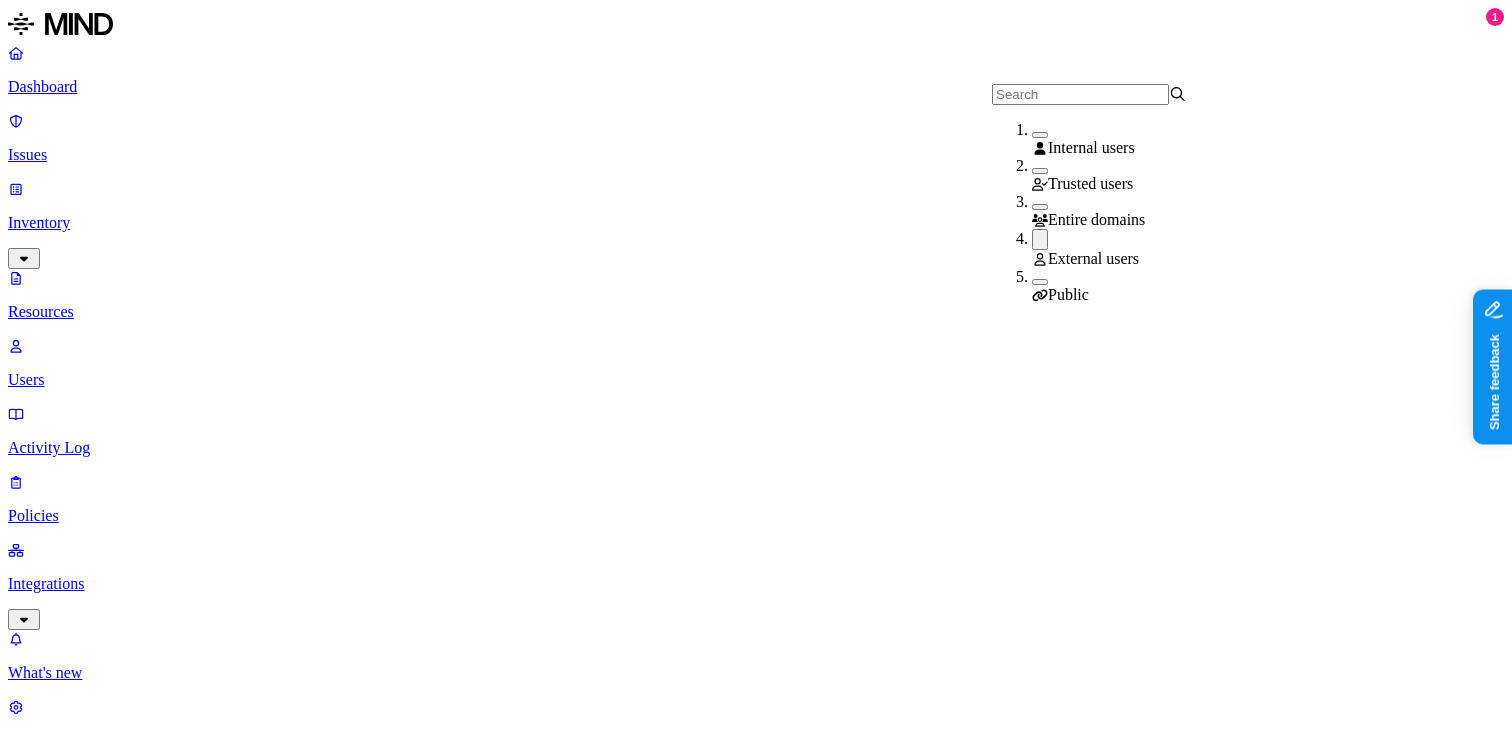 click at bounding box center (1040, 282) 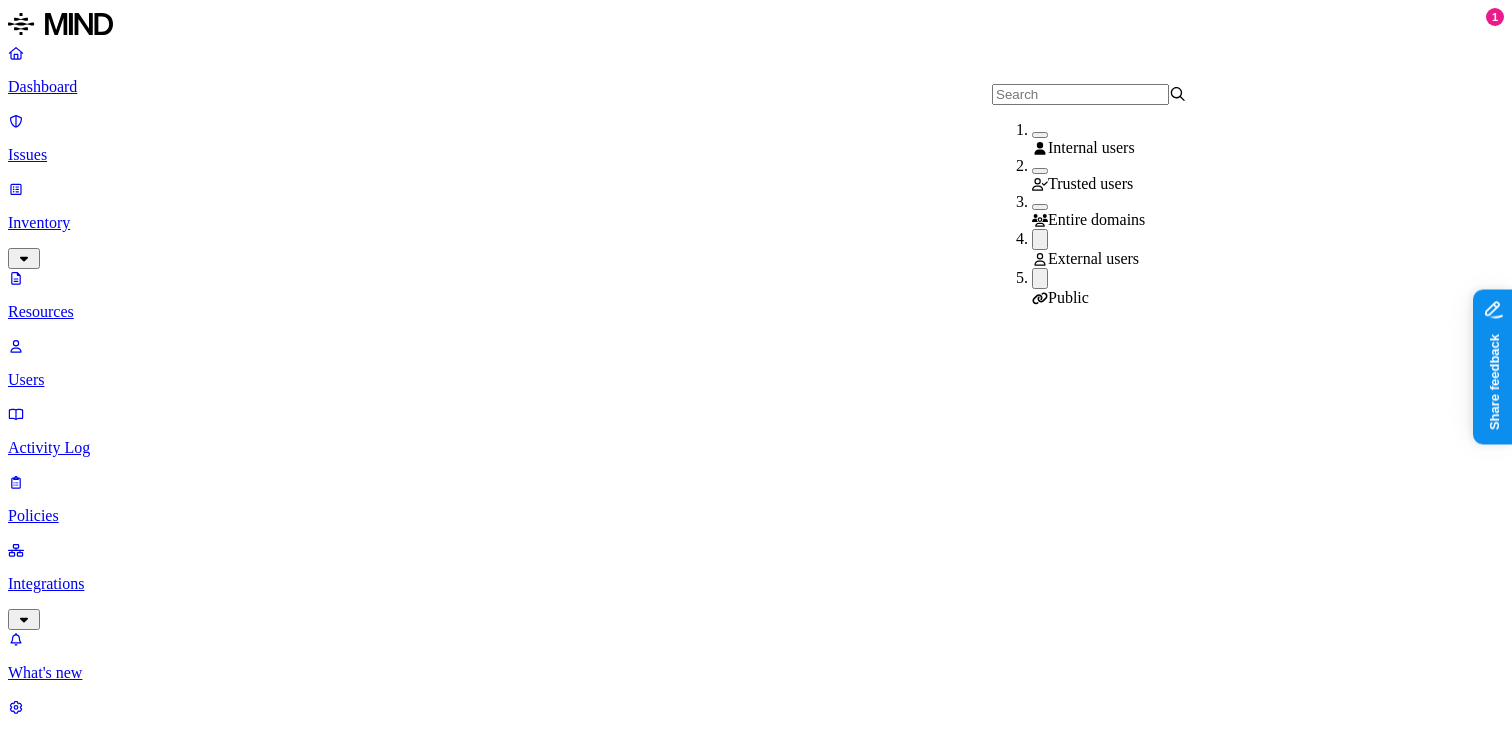 click on "Resources" at bounding box center (756, 1004) 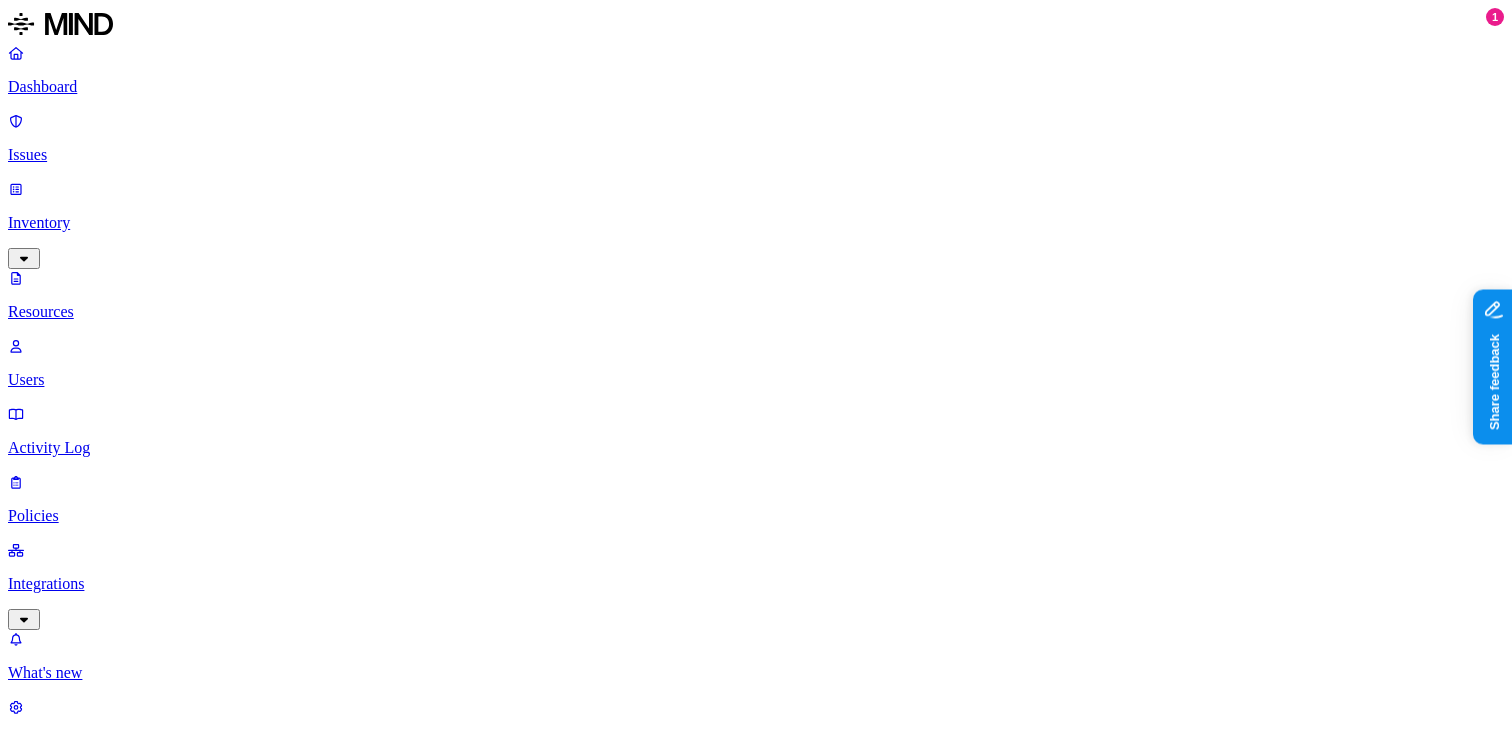 click on "Dashboard" at bounding box center [756, 87] 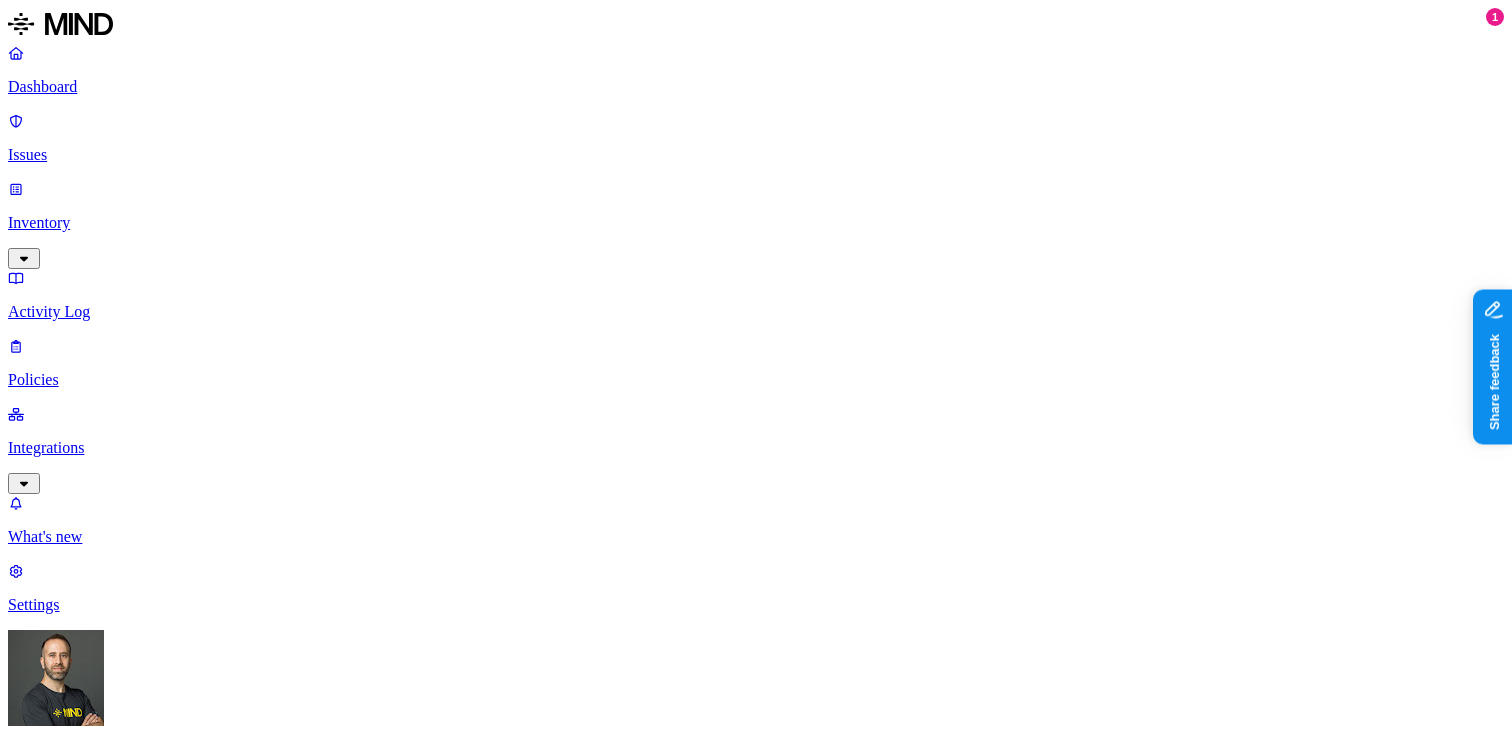 click on "Detection" at bounding box center (119, 1010) 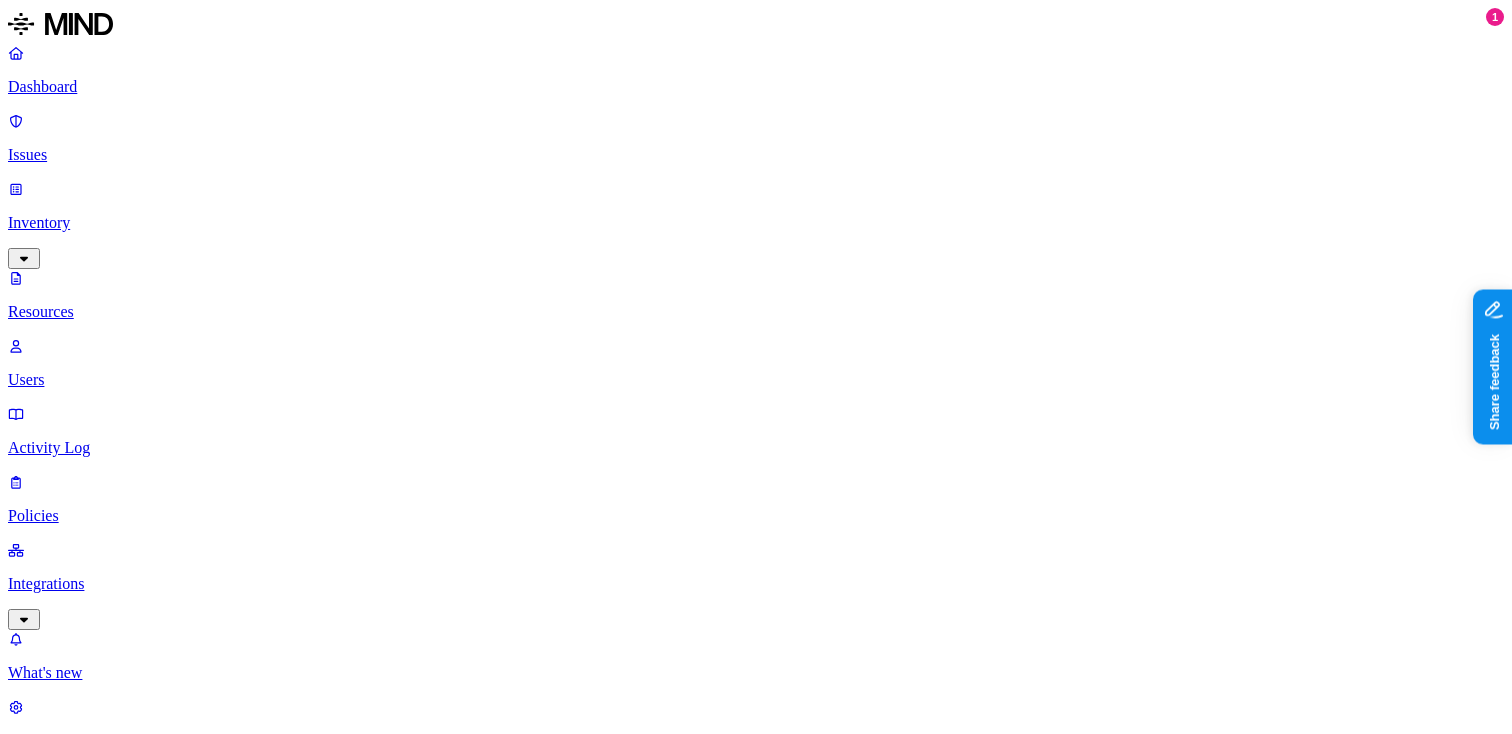 click on "Internal 6" at bounding box center (747, 1200) 